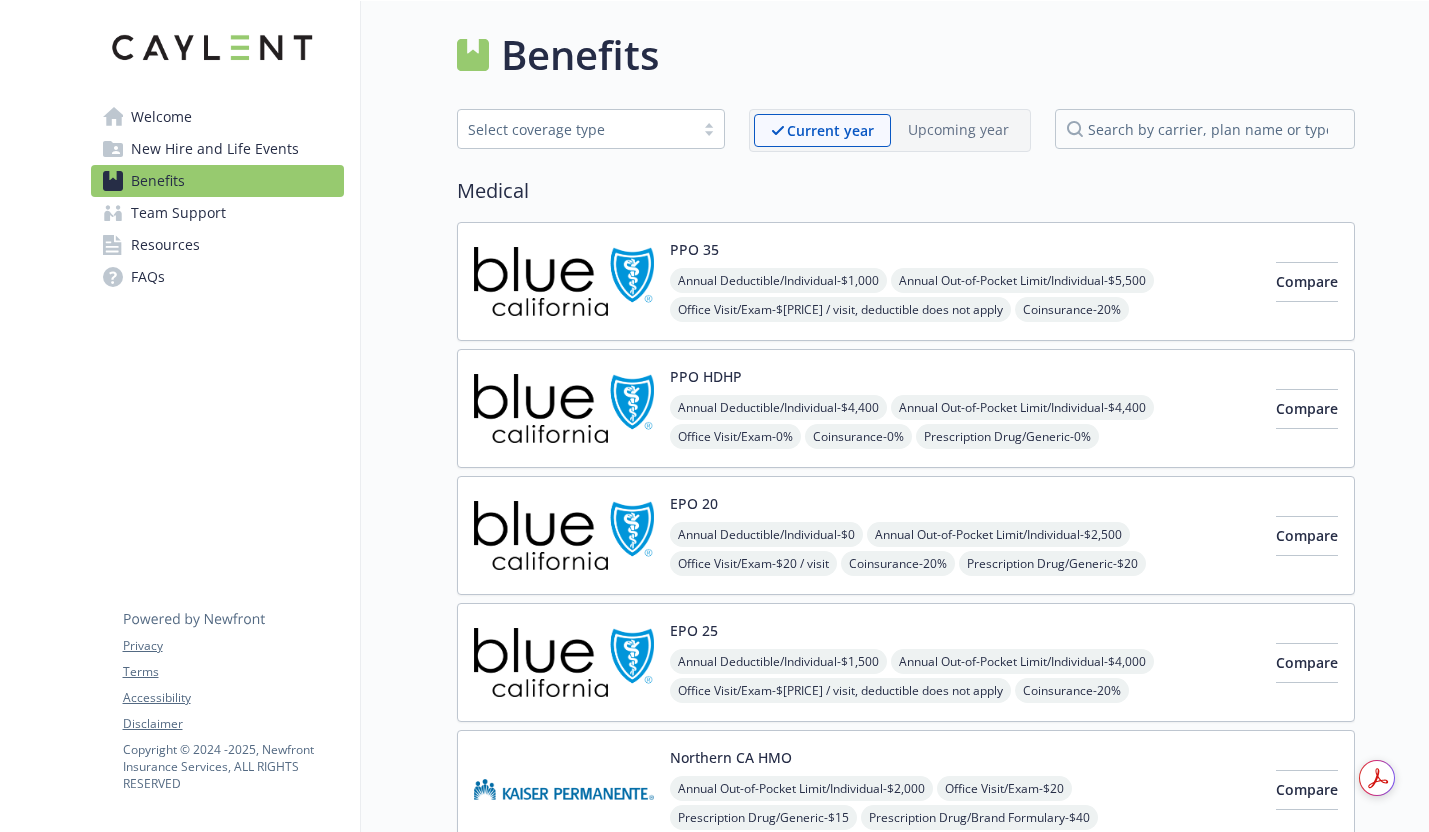 scroll, scrollTop: 0, scrollLeft: 0, axis: both 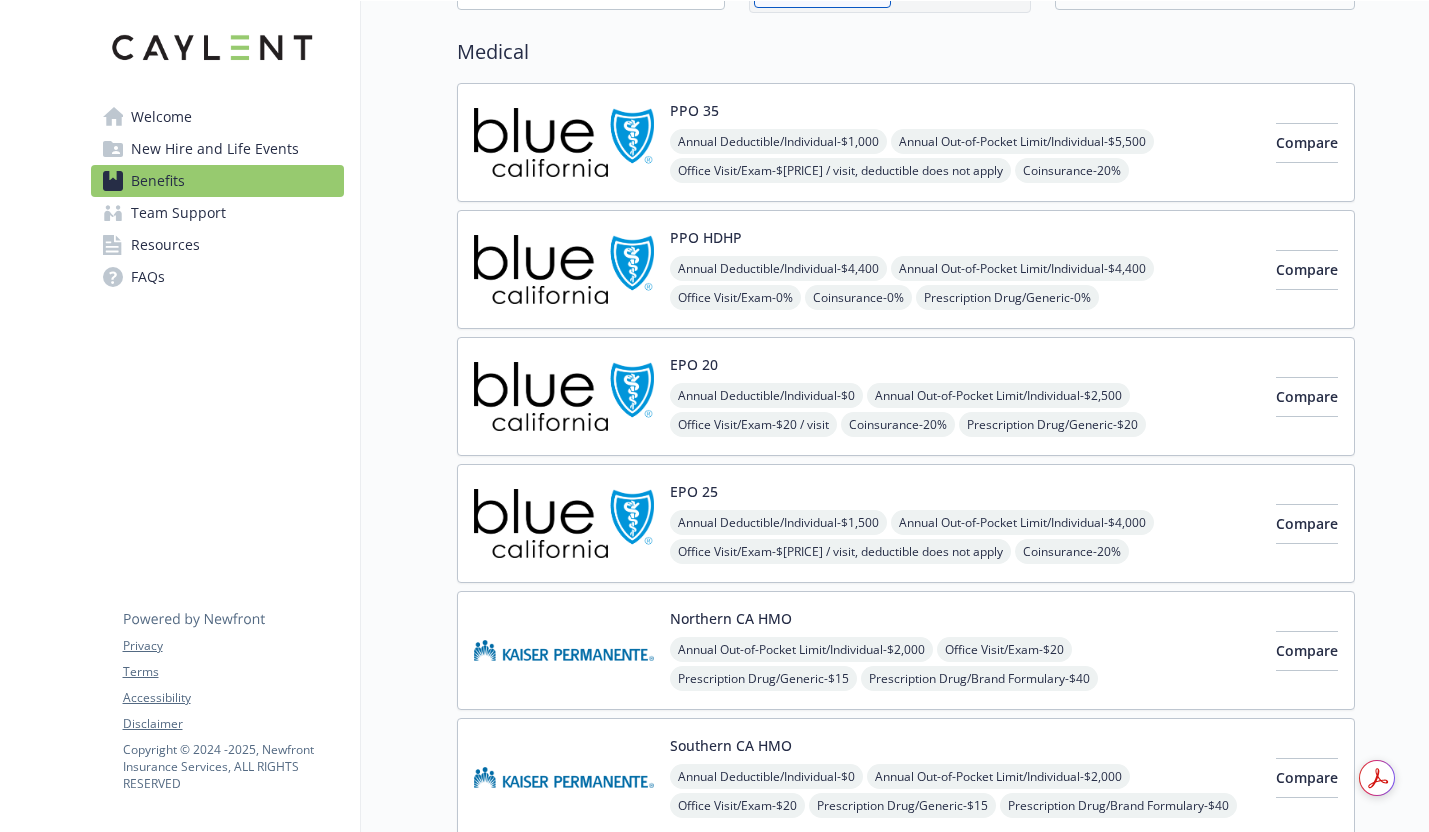 click on "Annual Deductible/Individual - $[PRICE] Annual Out-of-Pocket Limit/Individual - $[PRICE] Office Visit/Exam - $[PRICE] / visit, deductible does not apply Coinsurance - [PERCENTAGE] Prescription Drug/Generic - $[PRICE] deductible does not apply Prescription Drug/Brand Formulary - $[PRICE] deductible does not apply Prescription Drug/Brand Non-Formulary - $[PRICE] deductible does not apply Prescription Drug/Specialty - [PERCENTAGE] up to $[PRICE] / prescription, deductible does not apply" at bounding box center (965, 214) 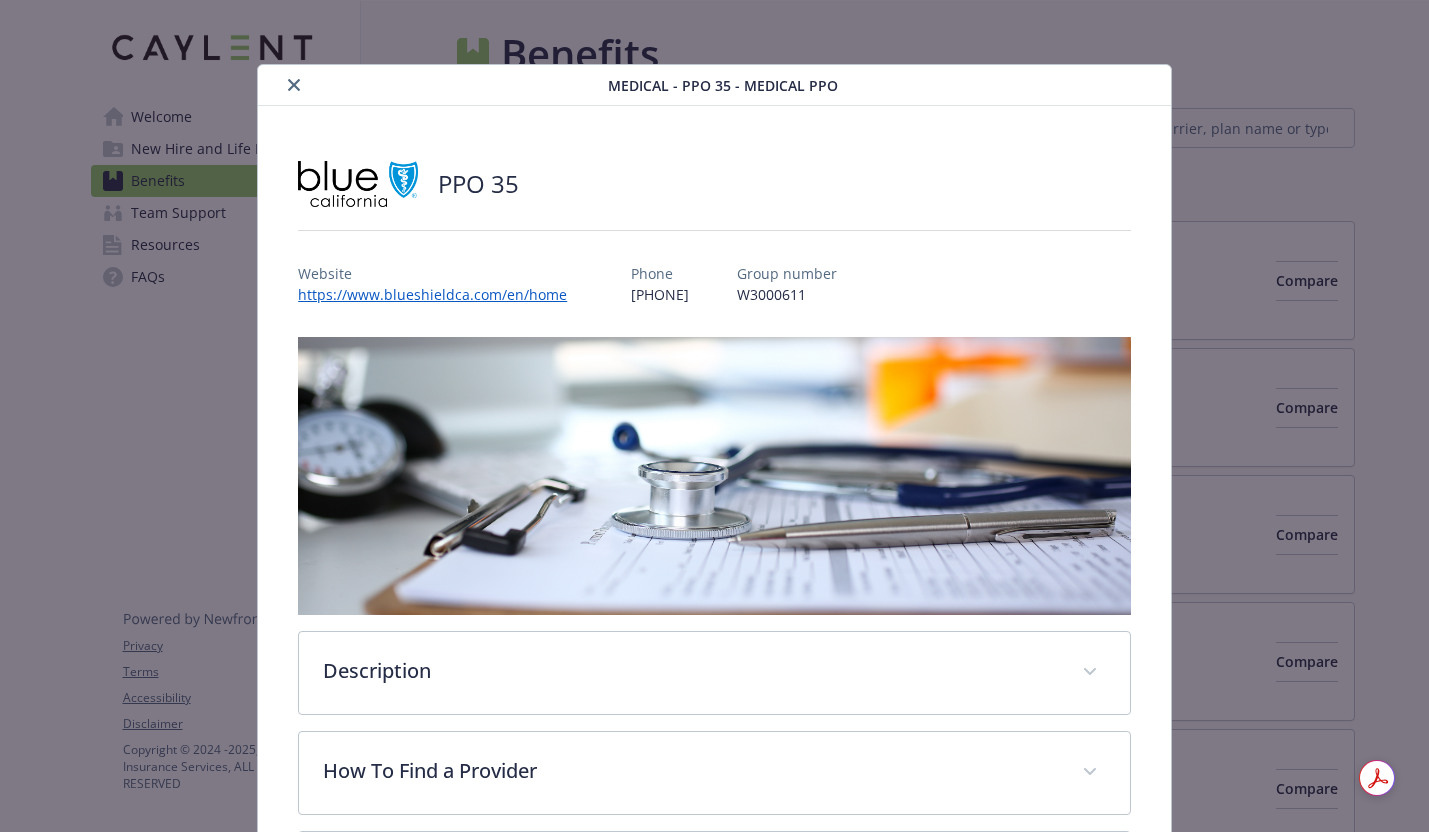 scroll, scrollTop: 139, scrollLeft: 0, axis: vertical 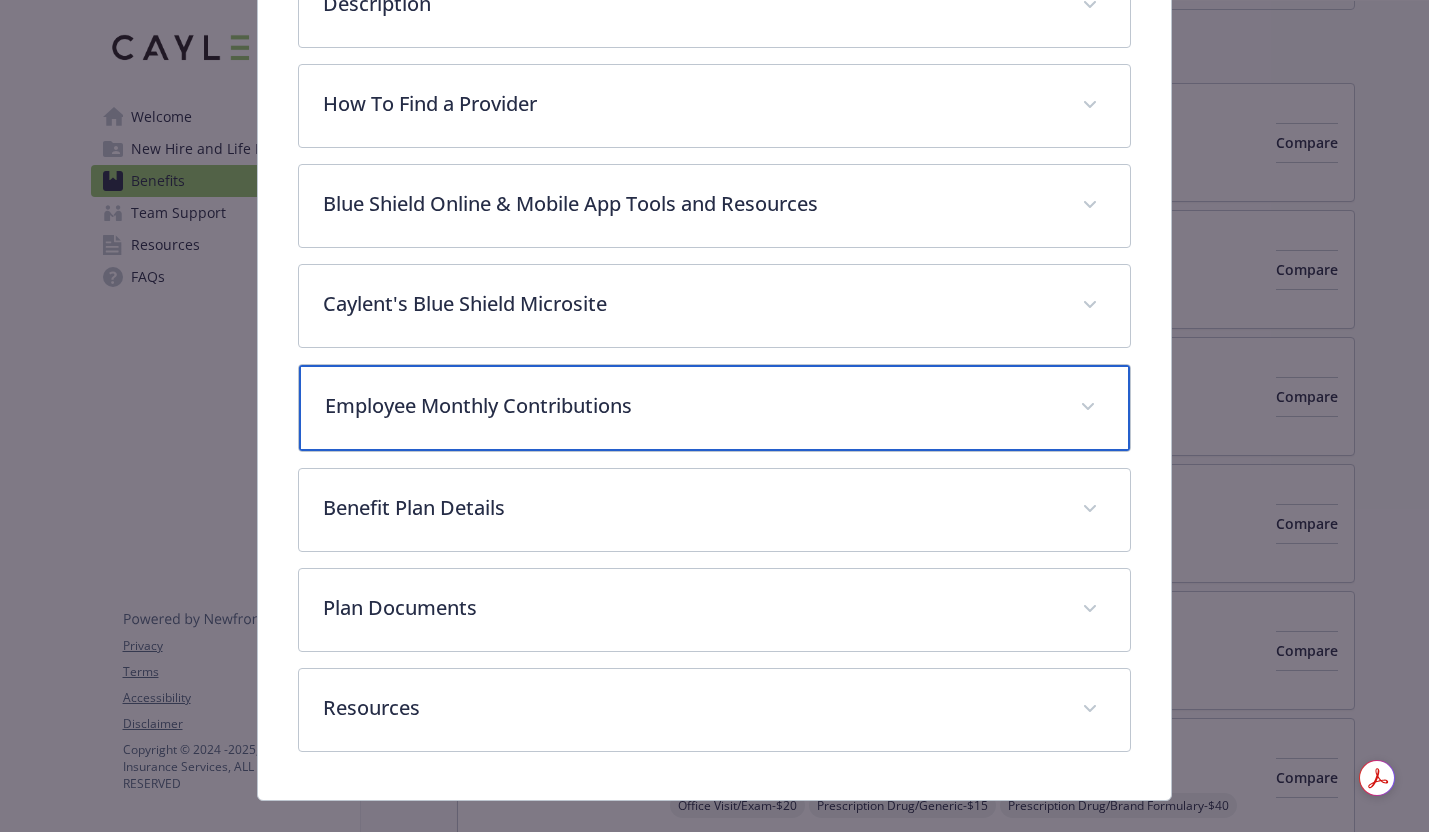 click on "Employee Monthly Contributions" at bounding box center [690, 406] 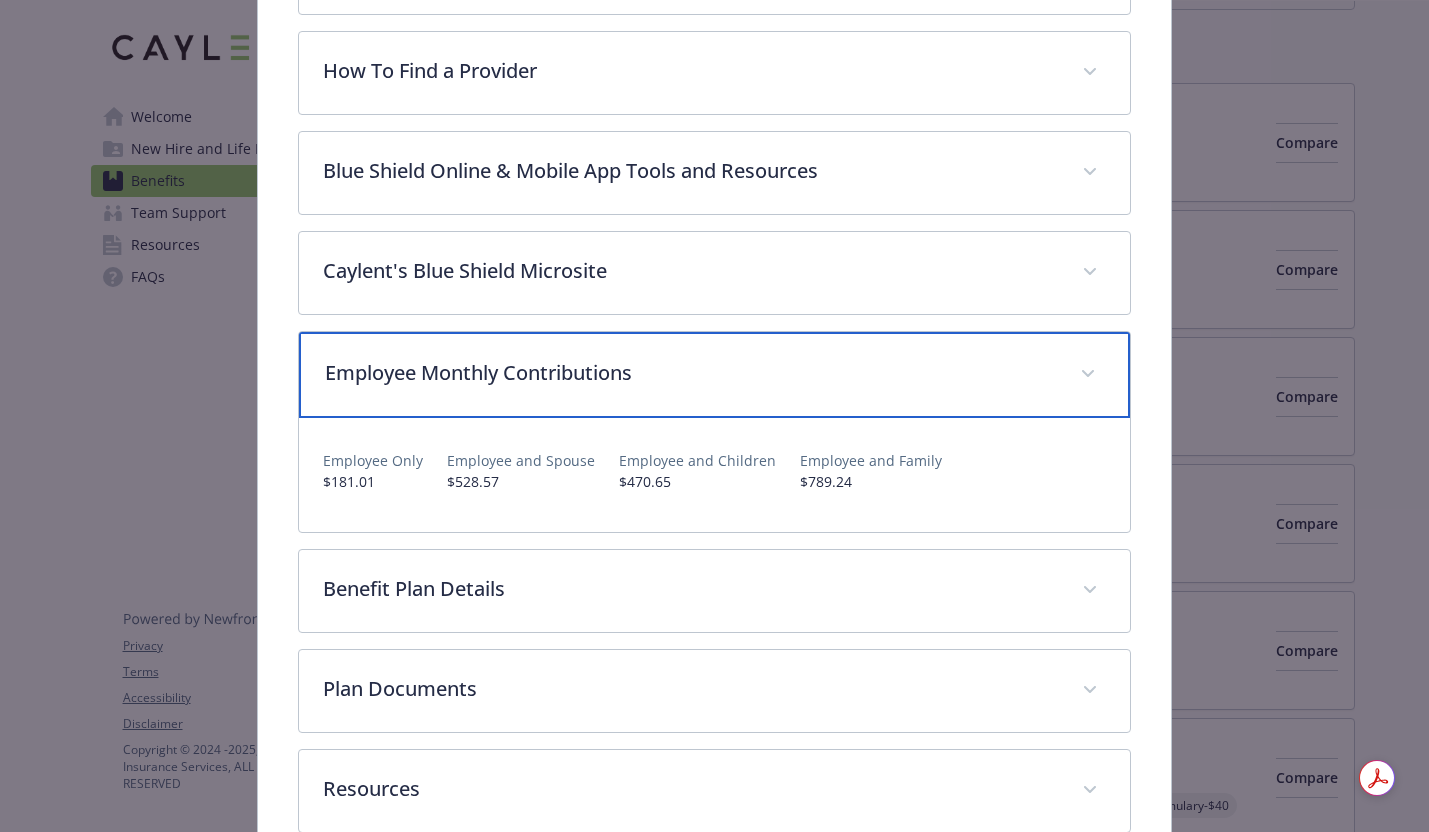 scroll, scrollTop: 707, scrollLeft: 0, axis: vertical 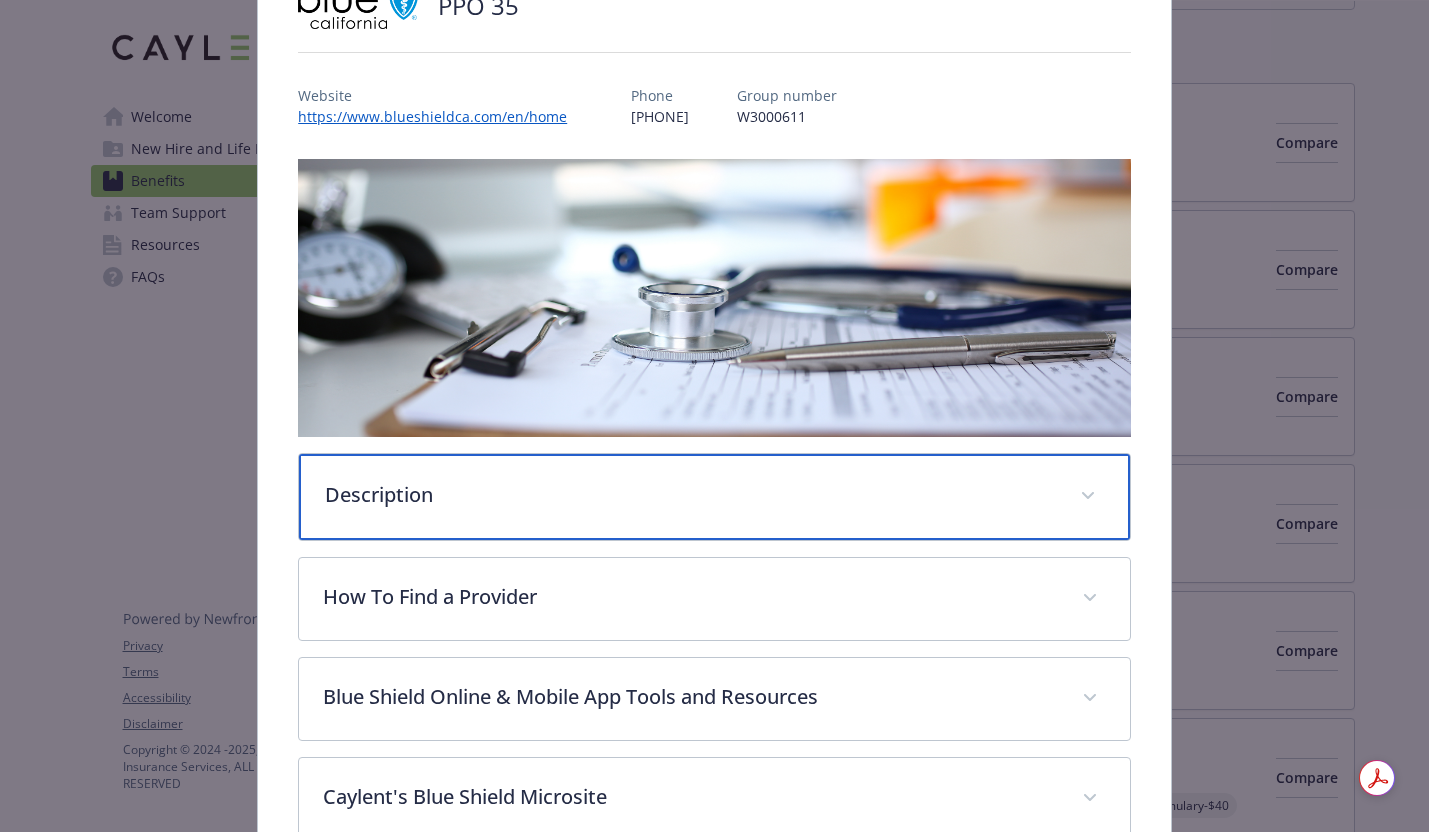 click on "Description" at bounding box center [690, 495] 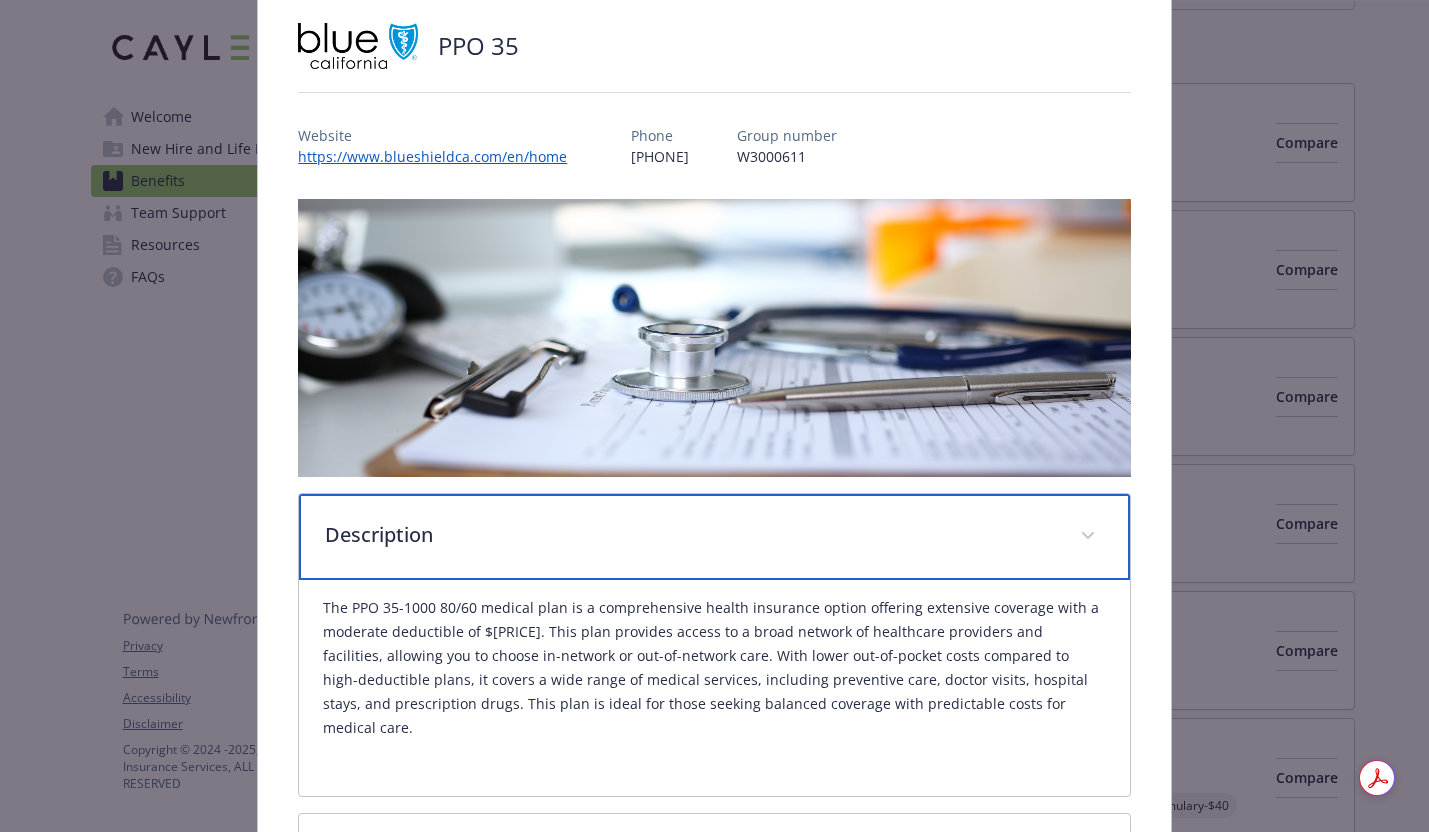scroll, scrollTop: 8, scrollLeft: 0, axis: vertical 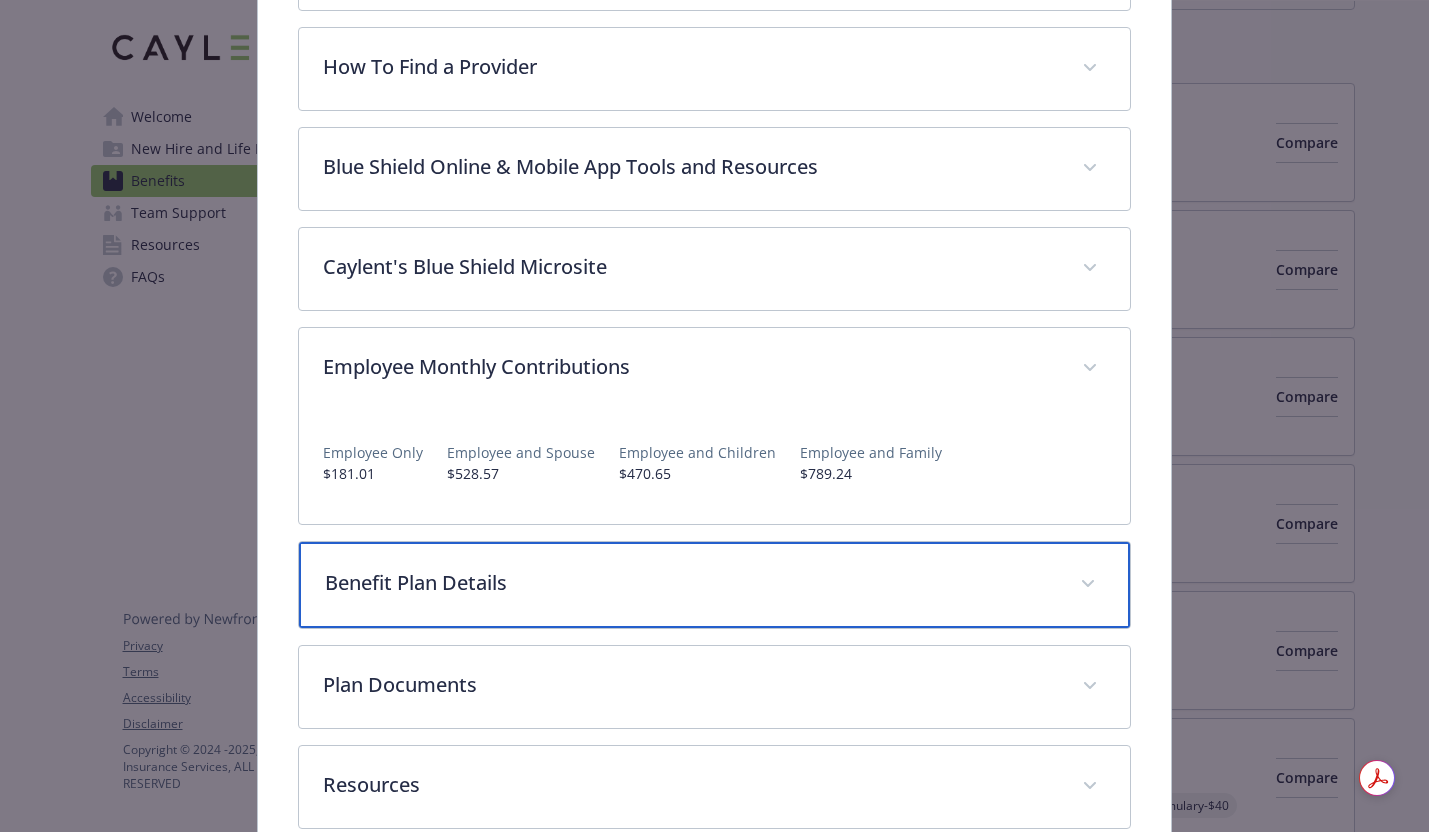 click on "Benefit Plan Details" at bounding box center (714, 585) 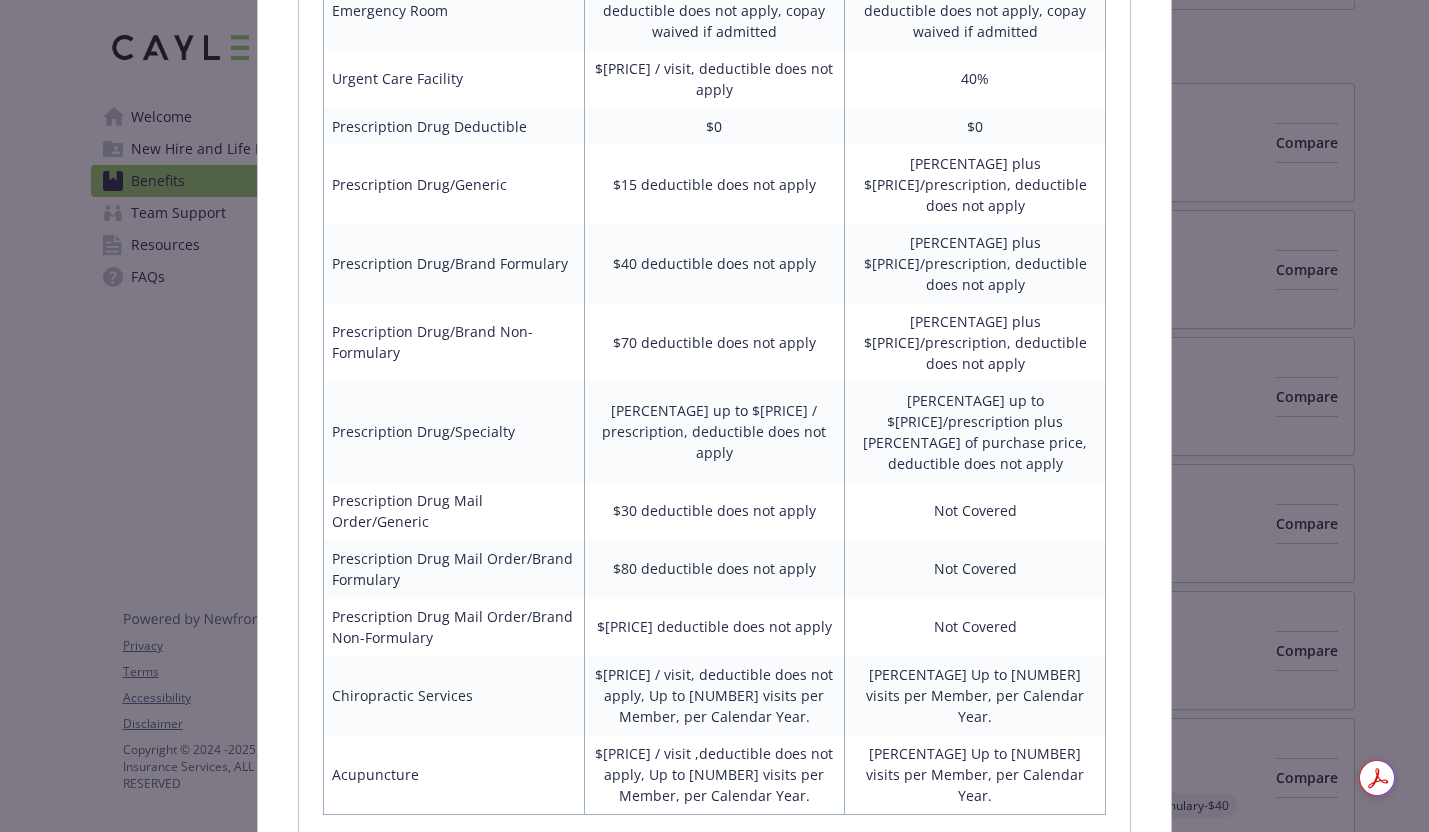 scroll, scrollTop: 2283, scrollLeft: 0, axis: vertical 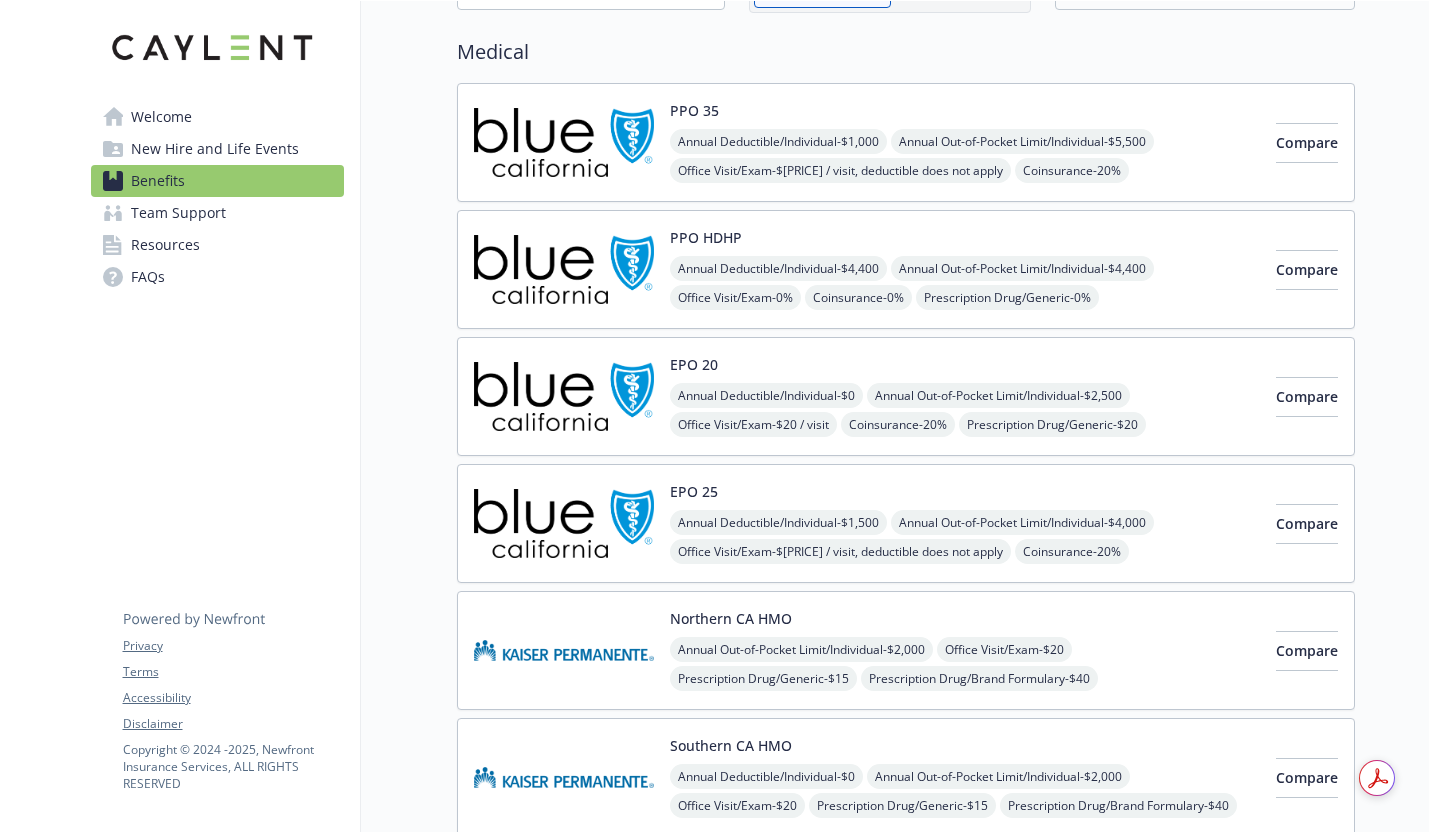 click on "Medical" at bounding box center (906, 52) 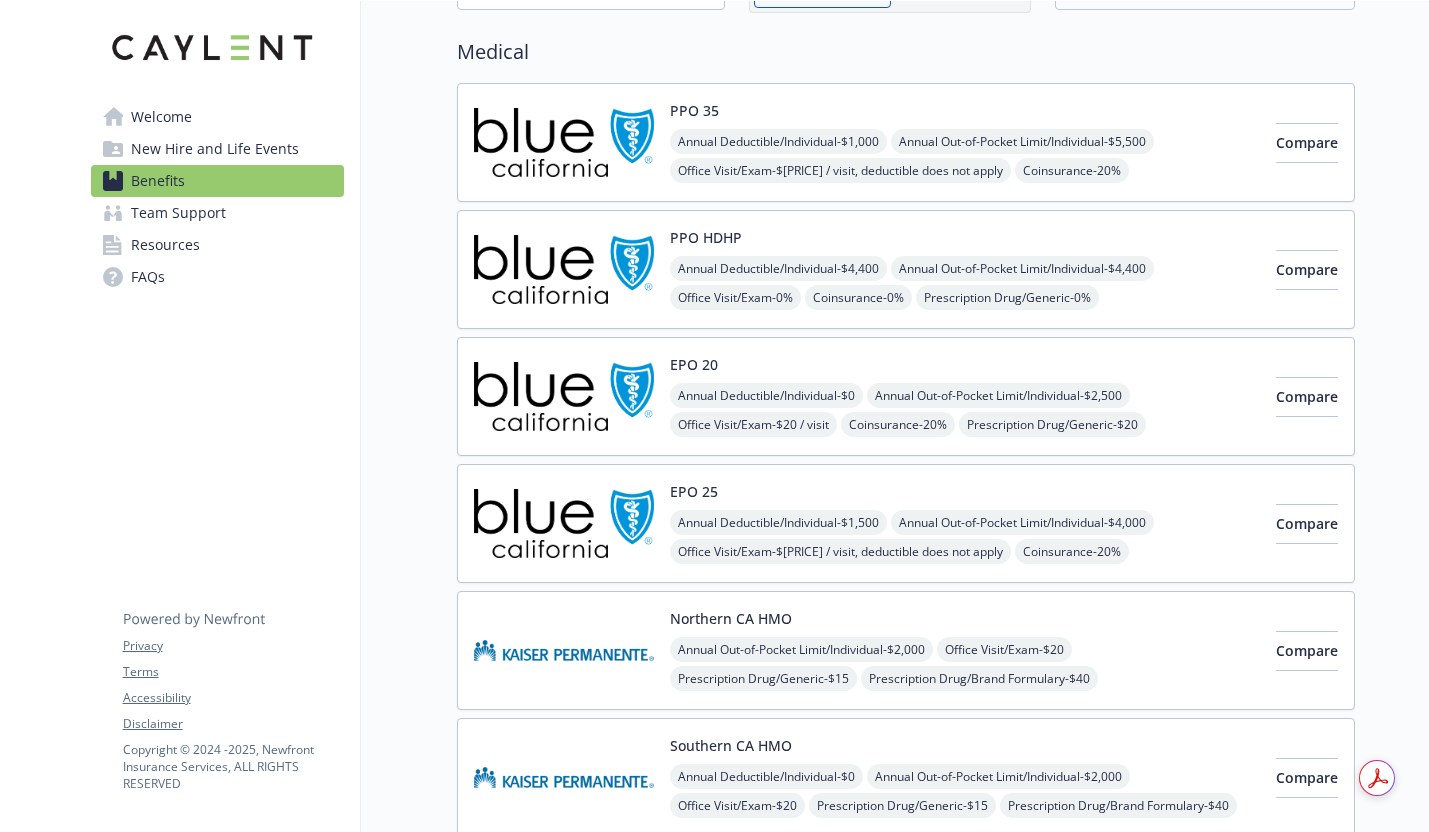 scroll, scrollTop: 0, scrollLeft: 0, axis: both 